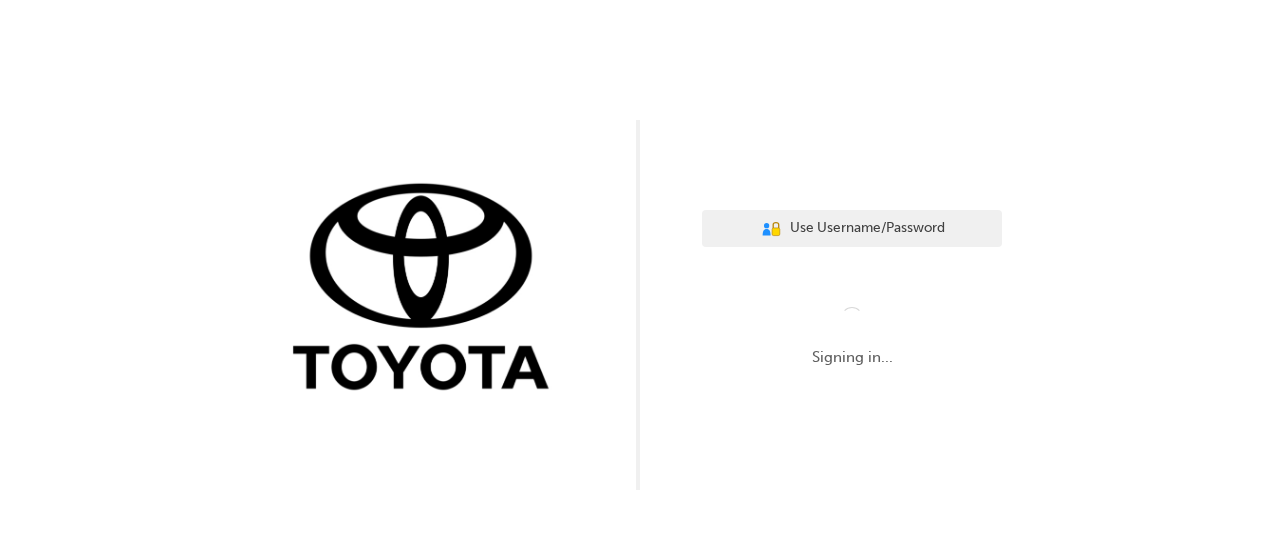 scroll, scrollTop: 0, scrollLeft: 0, axis: both 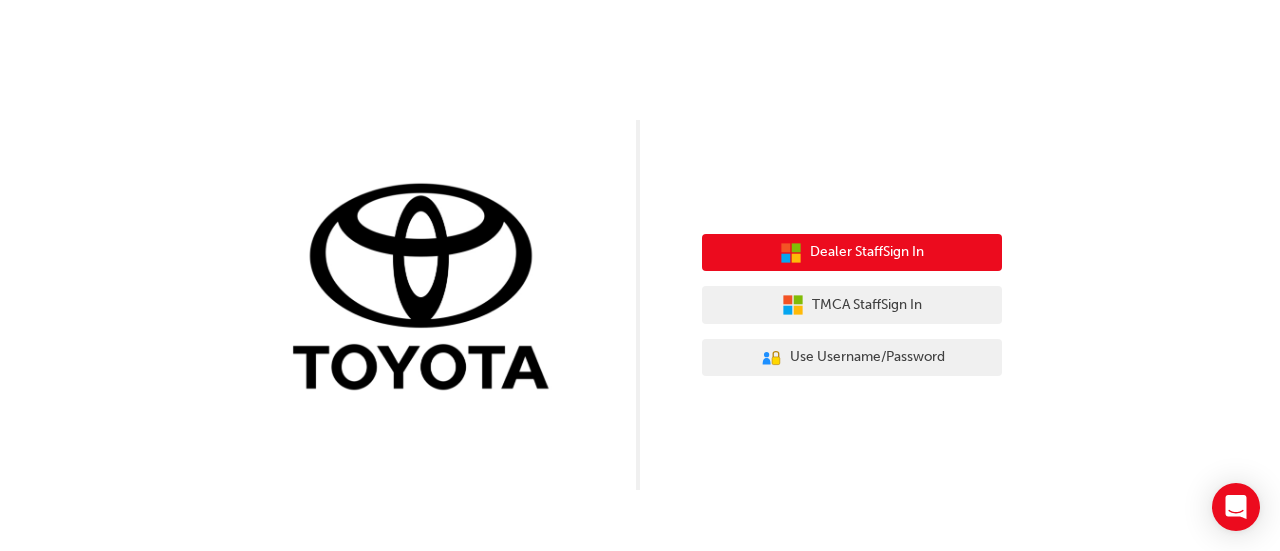 click on "Dealer Staff  Sign In" at bounding box center [867, 252] 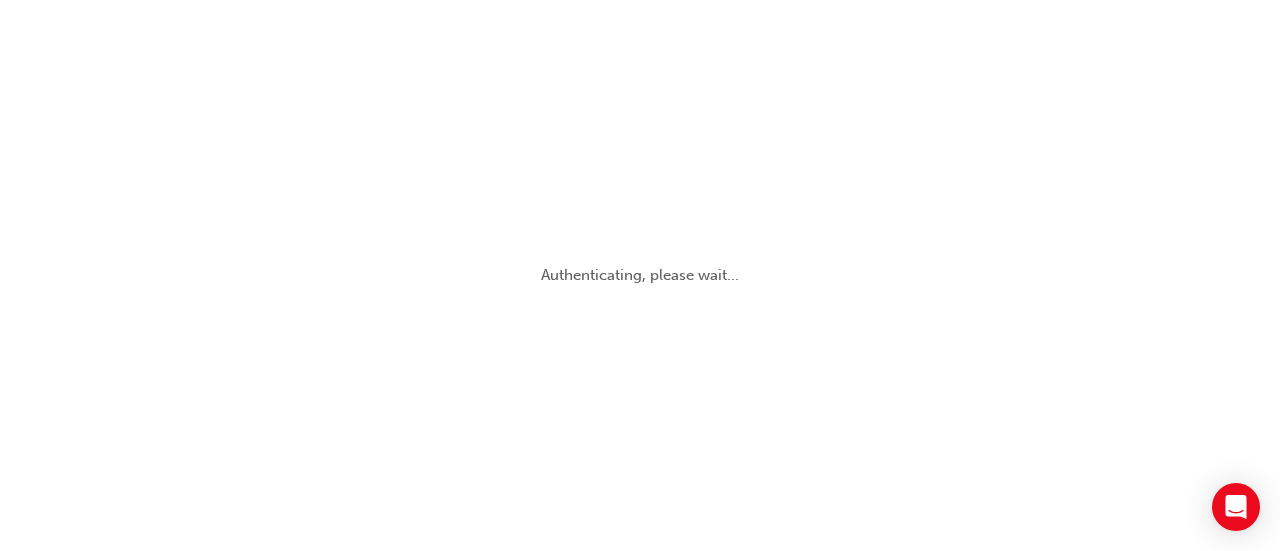 scroll, scrollTop: 0, scrollLeft: 0, axis: both 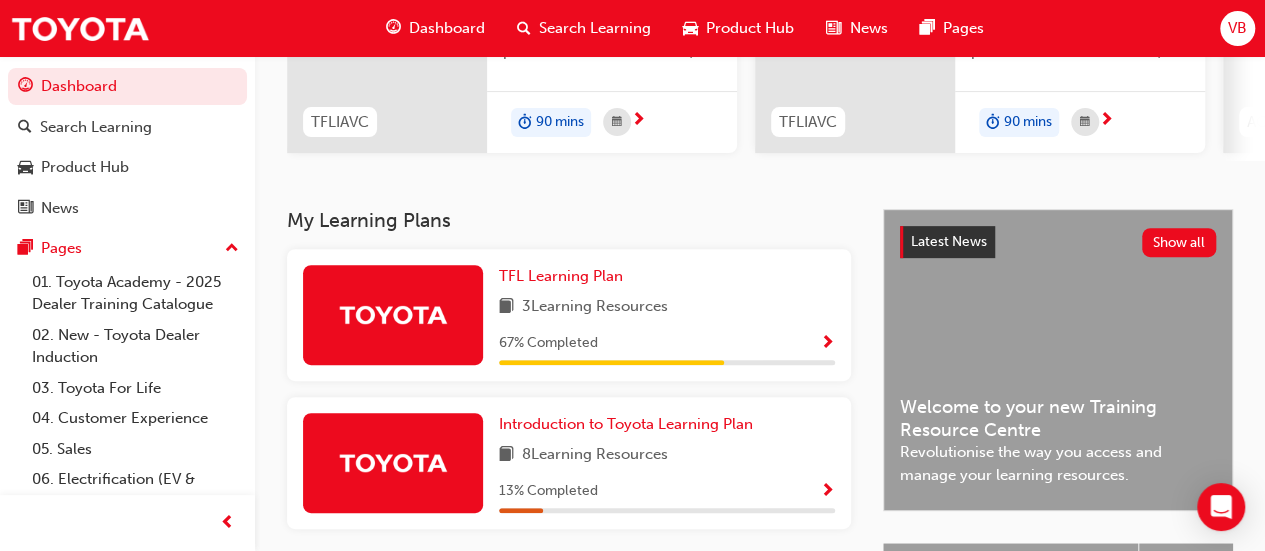 click on "3  Learning Resources" at bounding box center (595, 307) 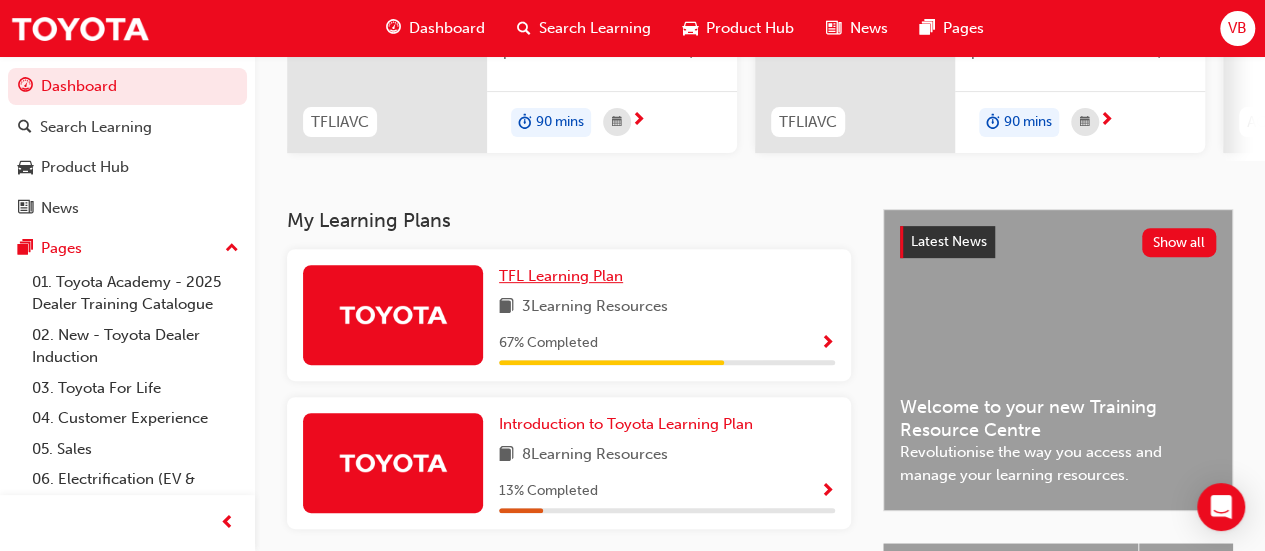 click on "TFL Learning Plan" at bounding box center (561, 276) 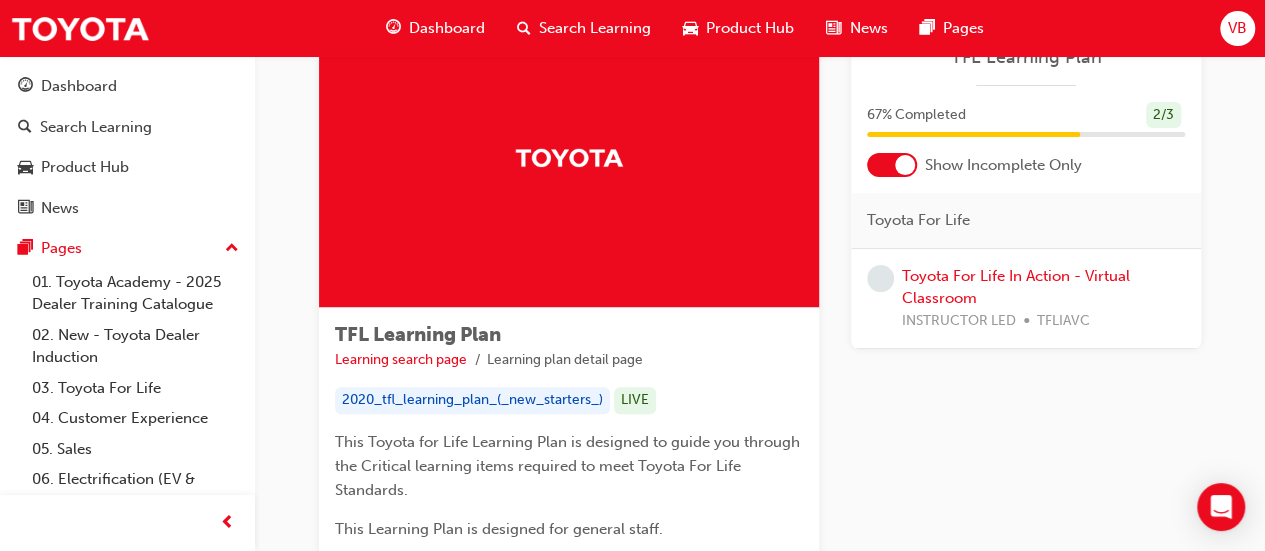 scroll, scrollTop: 0, scrollLeft: 0, axis: both 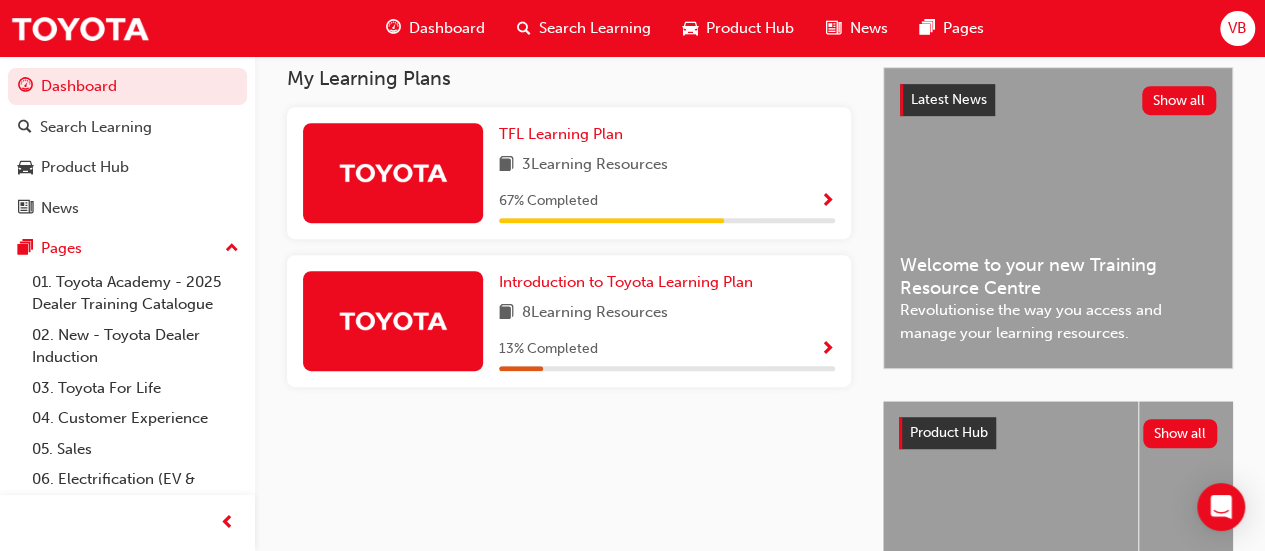 click on "Introduction to Toyota Learning Plan 8  Learning Resources 13 % Completed" at bounding box center (667, 321) 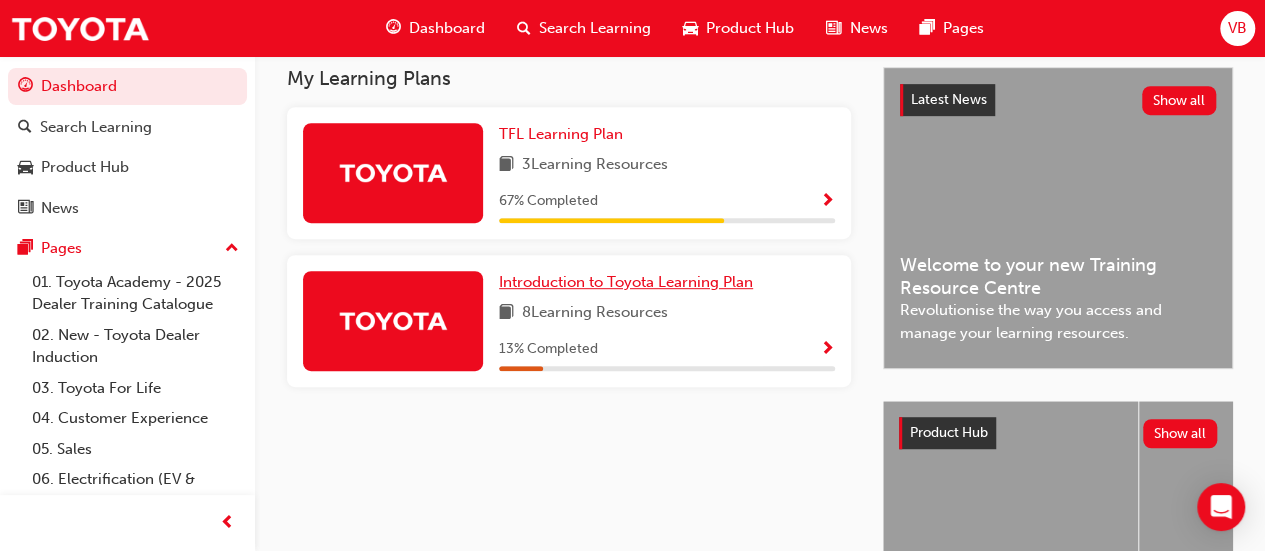 click on "Introduction to Toyota Learning Plan" at bounding box center [626, 282] 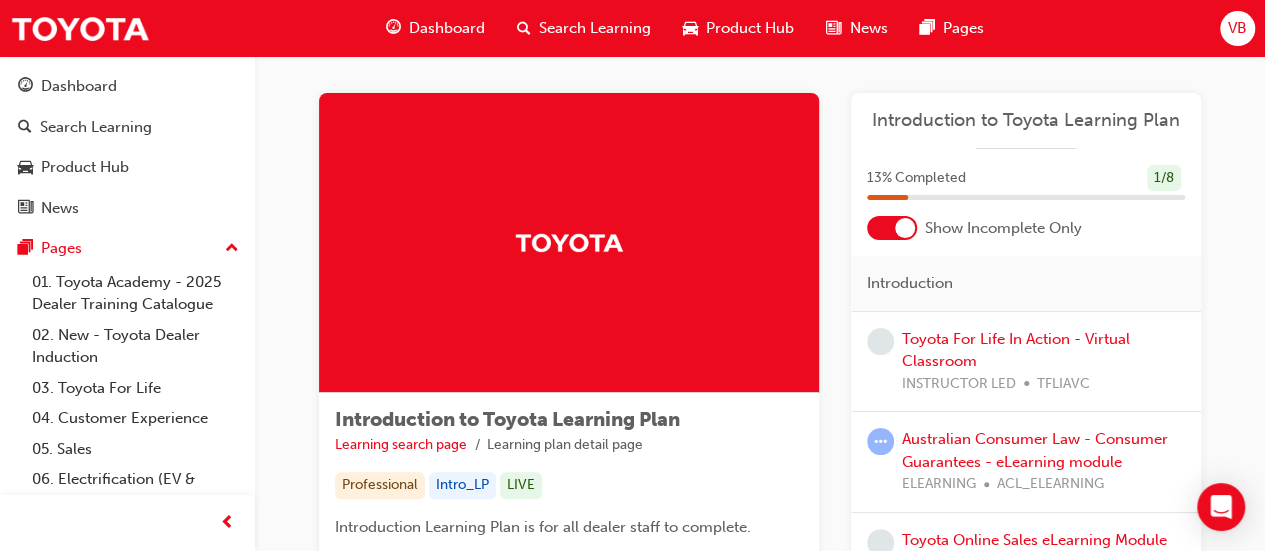 scroll, scrollTop: 0, scrollLeft: 0, axis: both 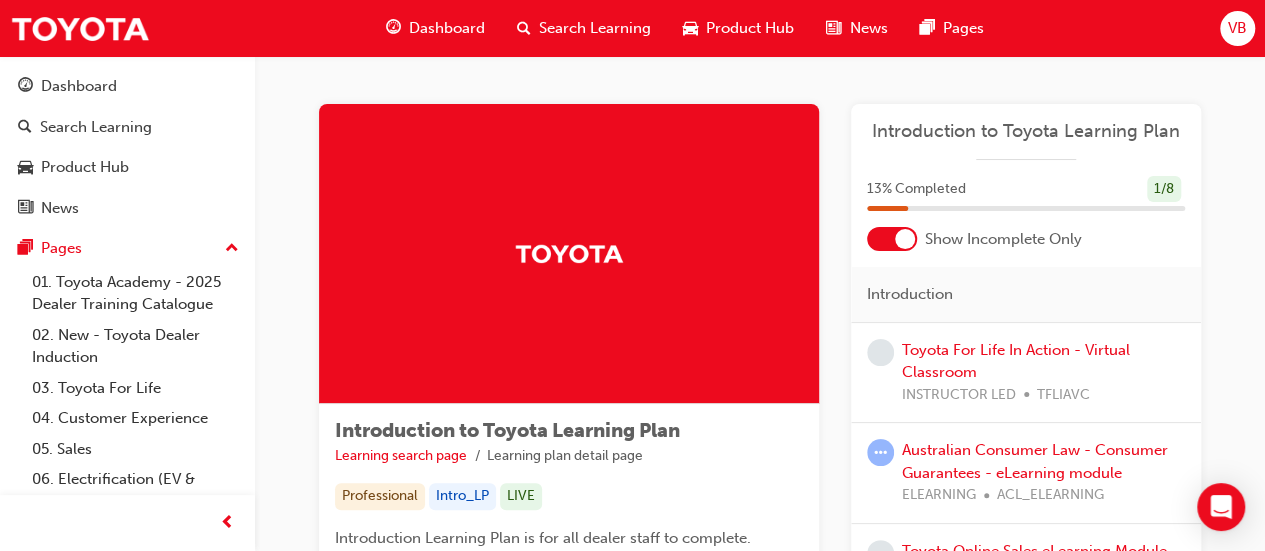 click on "Search Learning" at bounding box center (595, 28) 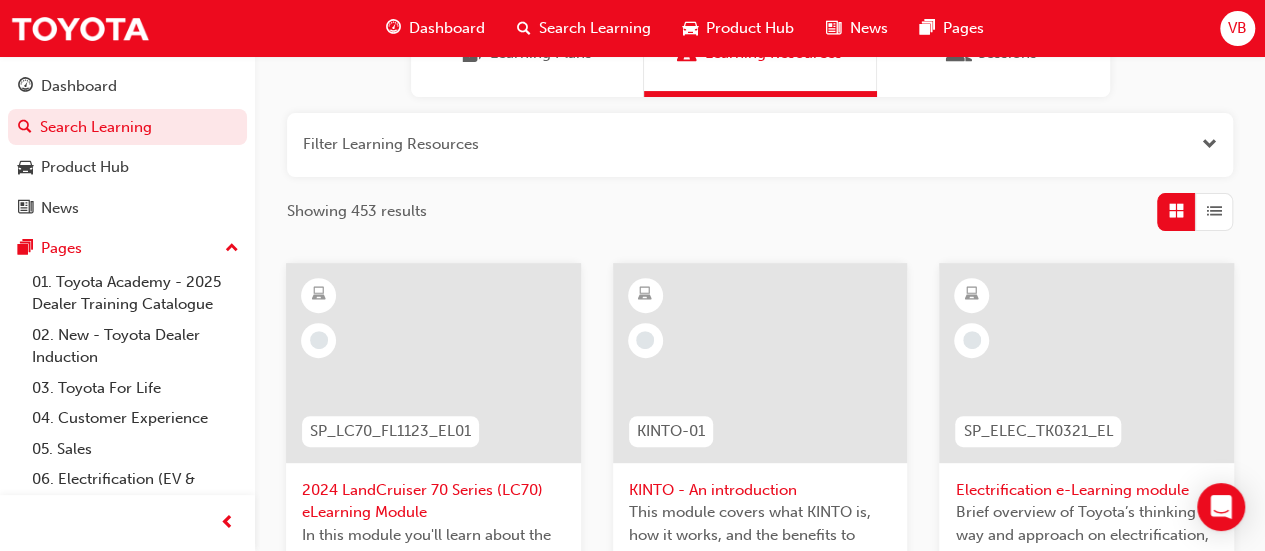 scroll, scrollTop: 0, scrollLeft: 0, axis: both 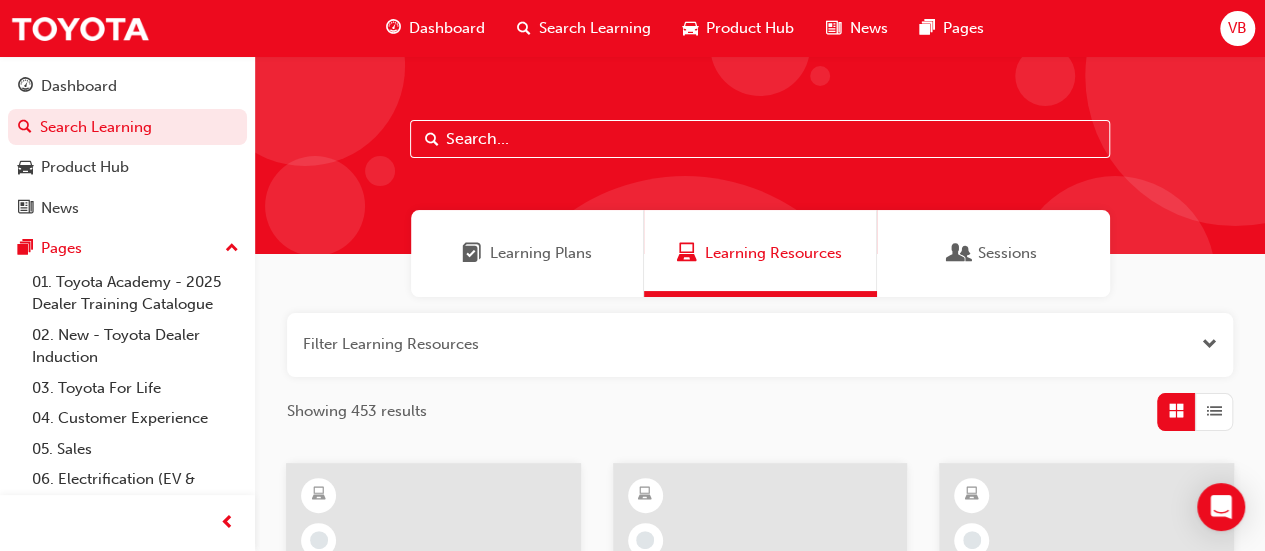 click at bounding box center (760, 345) 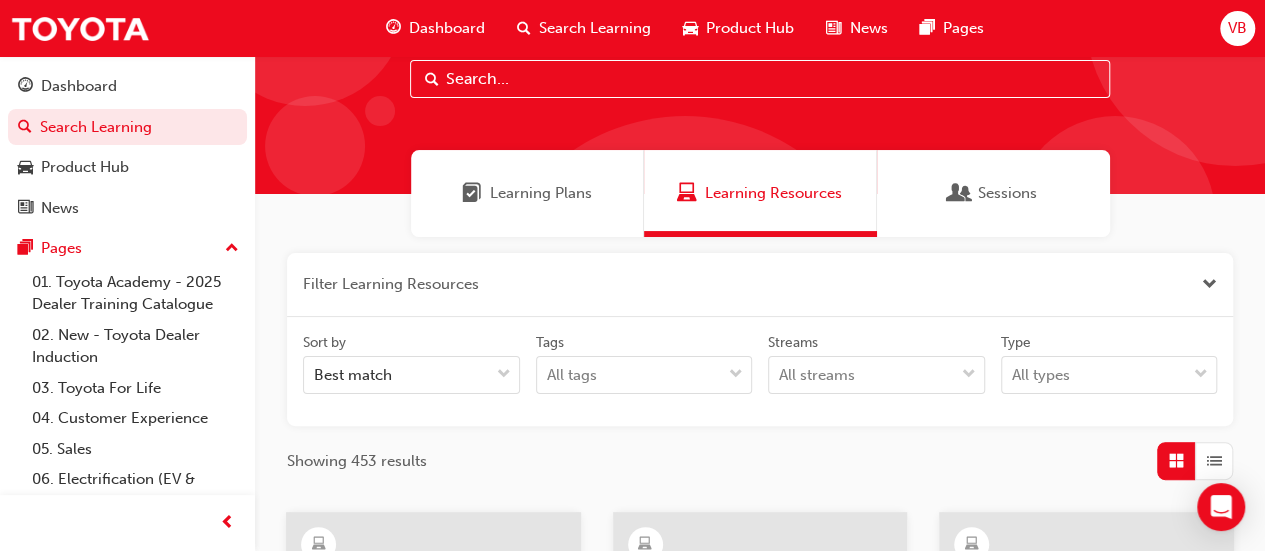 scroll, scrollTop: 100, scrollLeft: 0, axis: vertical 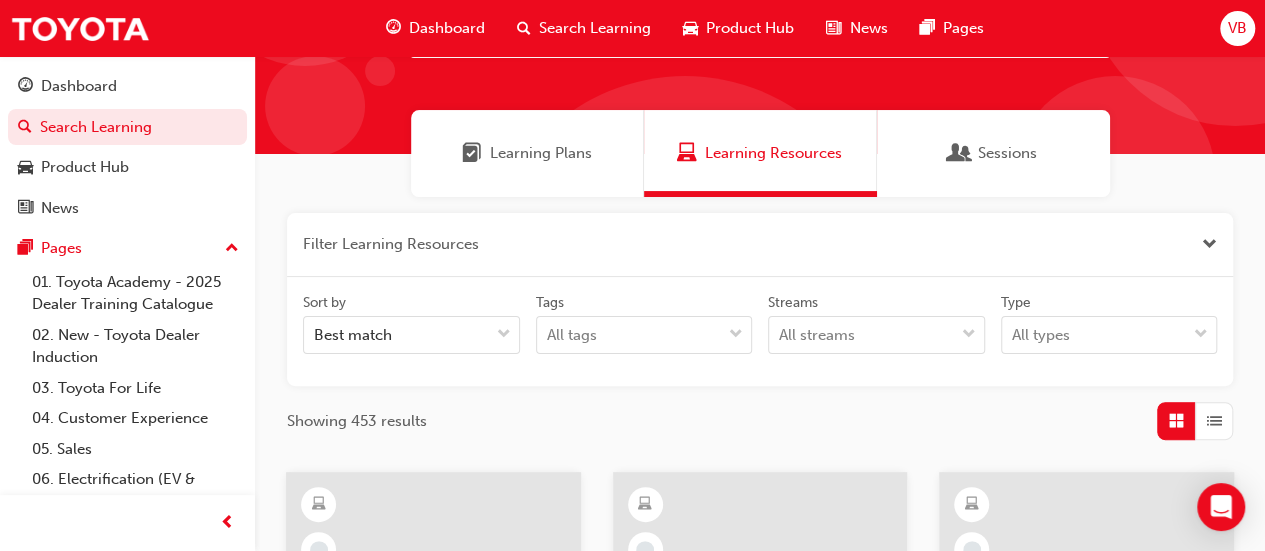 click at bounding box center (760, 245) 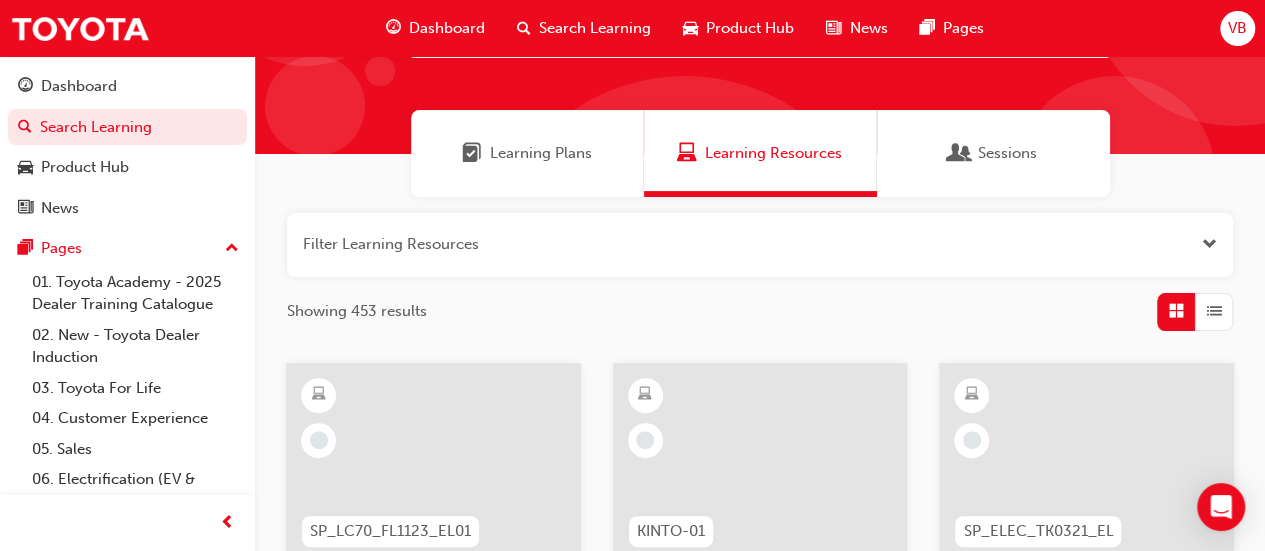 click at bounding box center [760, 245] 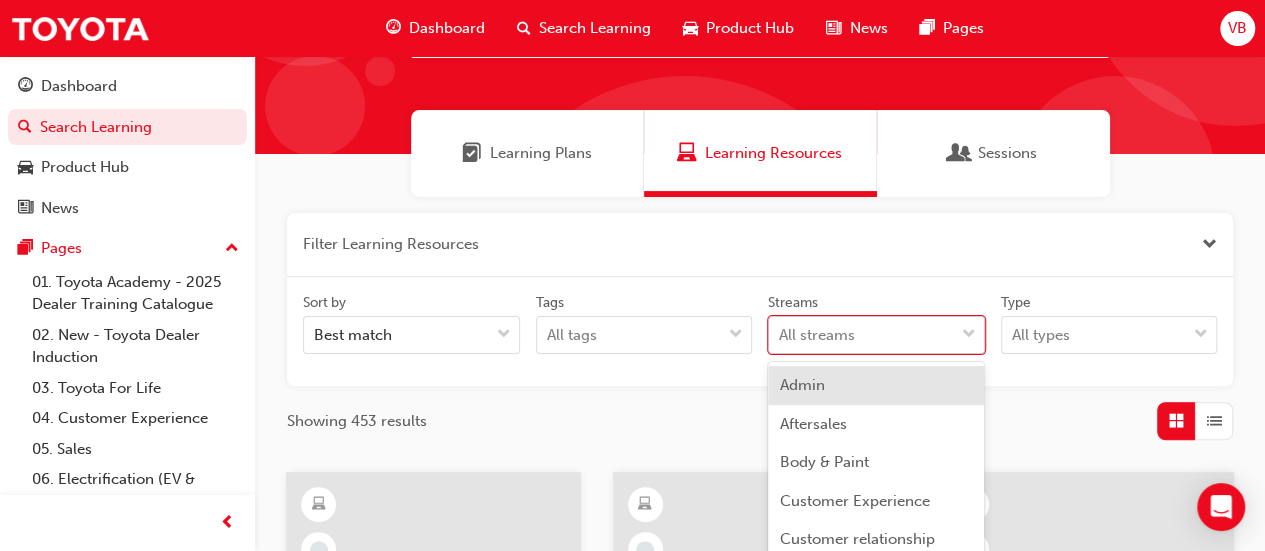 scroll, scrollTop: 219, scrollLeft: 0, axis: vertical 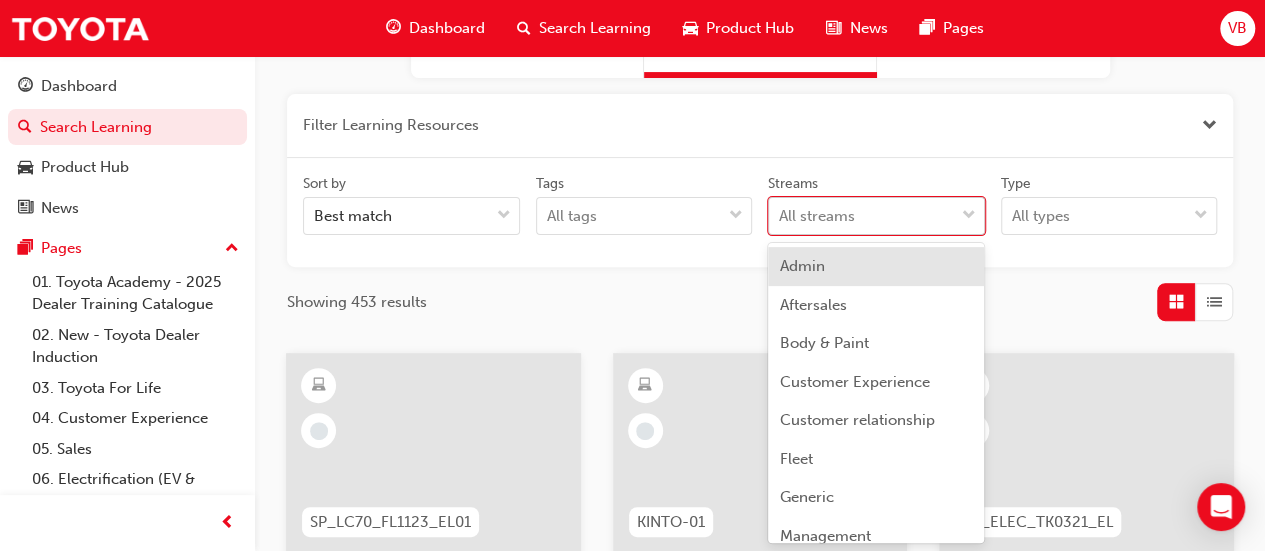 click on "Your version of Internet Explorer is outdated and not supported. Please upgrade to a  modern browser . Dashboard Search Learning Product Hub News Pages VB Dashboard Search Learning Product Hub News Pages Pages 01. Toyota Academy - 2025 Dealer Training Catalogue 02. New - Toyota Dealer Induction  03. Toyota For Life 04. Customer Experience 05. Sales 06. Electrification (EV & Hybrid) 07. Parts21 Certification 08. Service 09. Technical  10. TUNE Rev-Up Training All Pages Learning Plans Learning Resources Sessions Filter Learning Resources Sort by Best match Tags All tags Streams      option Admin focused, 1 of 23. 23 results available. Use Up and Down to choose options, press Enter to select the currently focused option, press Escape to exit the menu, press Tab to select the option and exit the menu. All streams Type All types Showing 453 results SP_LC70_FL1123_EL01 2024 LandCruiser 70 Series (LC70) eLearning Module   30 mins Product KINTO-01 KINTO - An introduction   16 mins Sales SP_ELEC_TK0321_EL   30 mins" at bounding box center (632, 56) 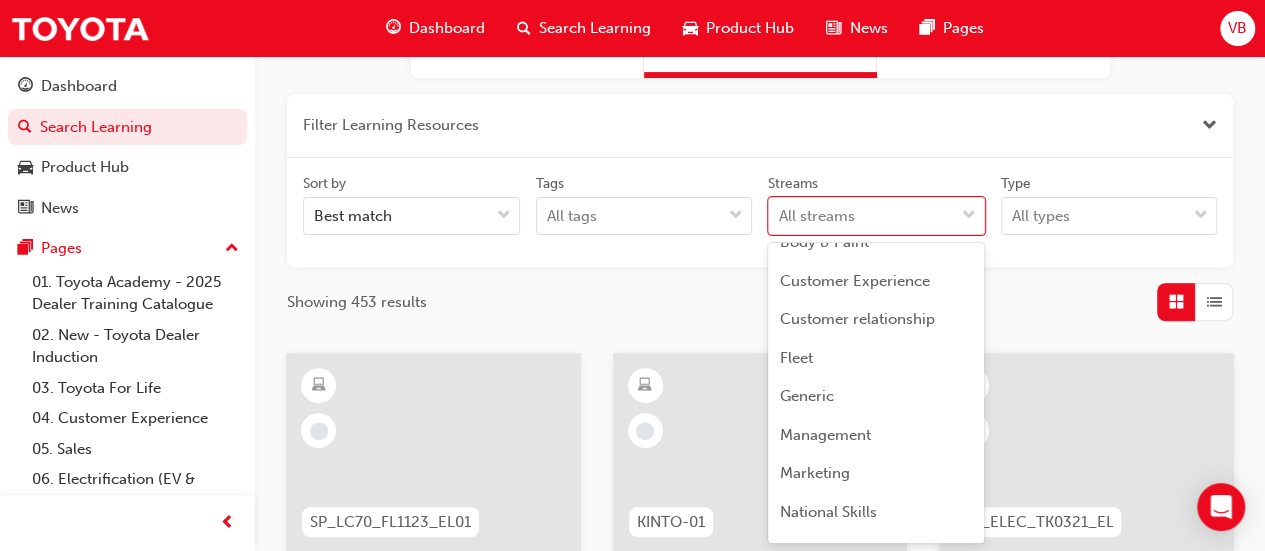 scroll, scrollTop: 142, scrollLeft: 0, axis: vertical 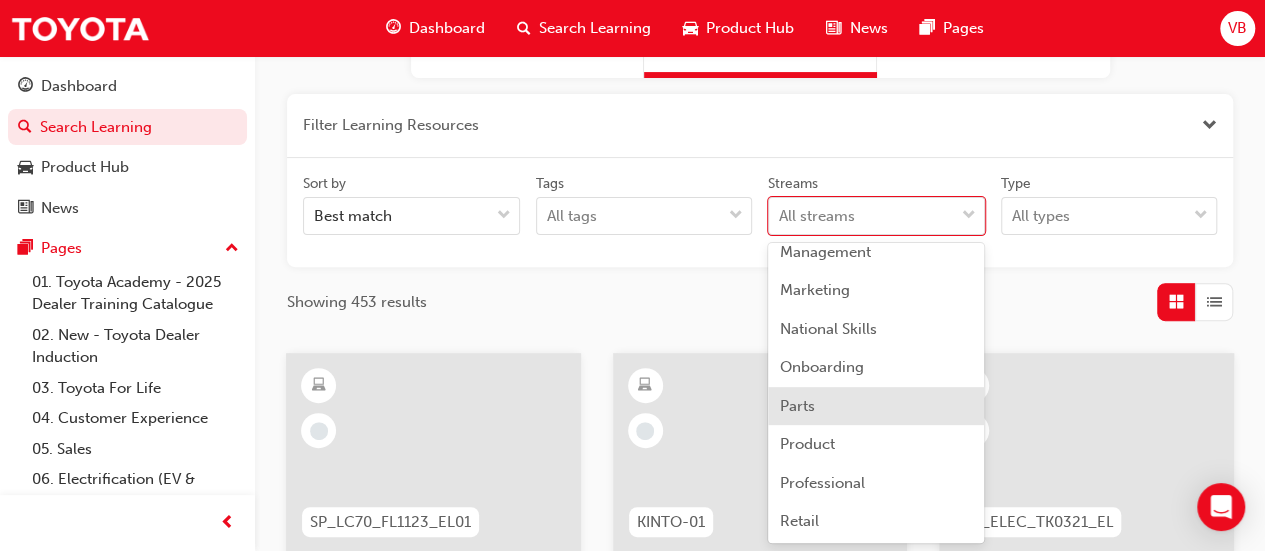 click on "Admin Aftersales Body & Paint Customer Experience Customer relationship Fleet Generic Management Marketing National Skills Onboarding Parts Product Professional Retail Sales Service service  Service Advisor Technical TFL Used Vehicle Warranty" at bounding box center (876, 393) 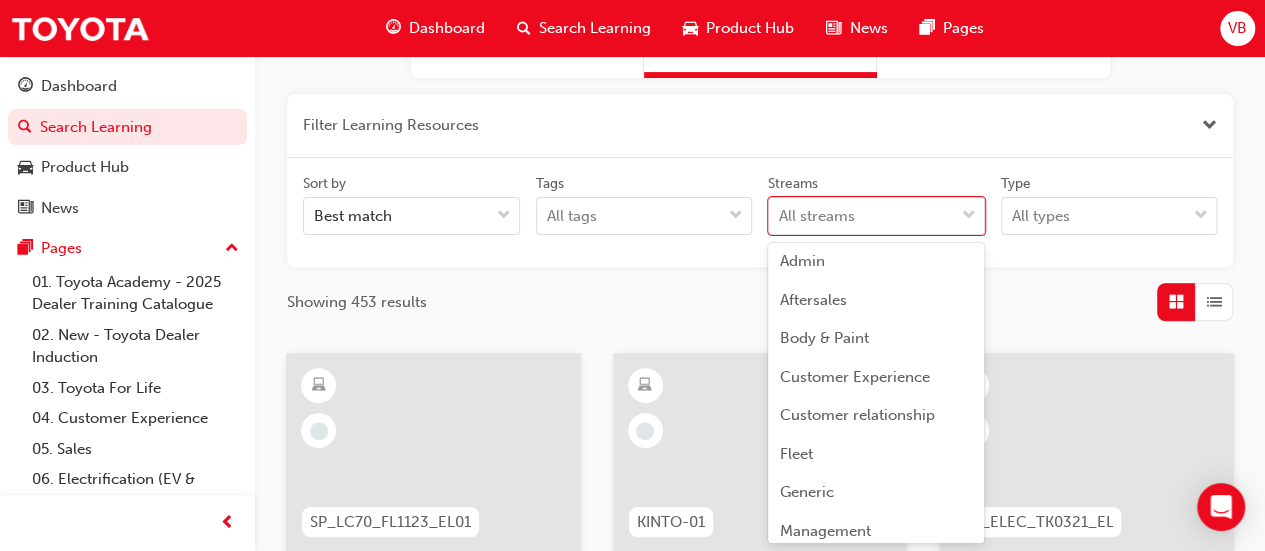 scroll, scrollTop: 3, scrollLeft: 0, axis: vertical 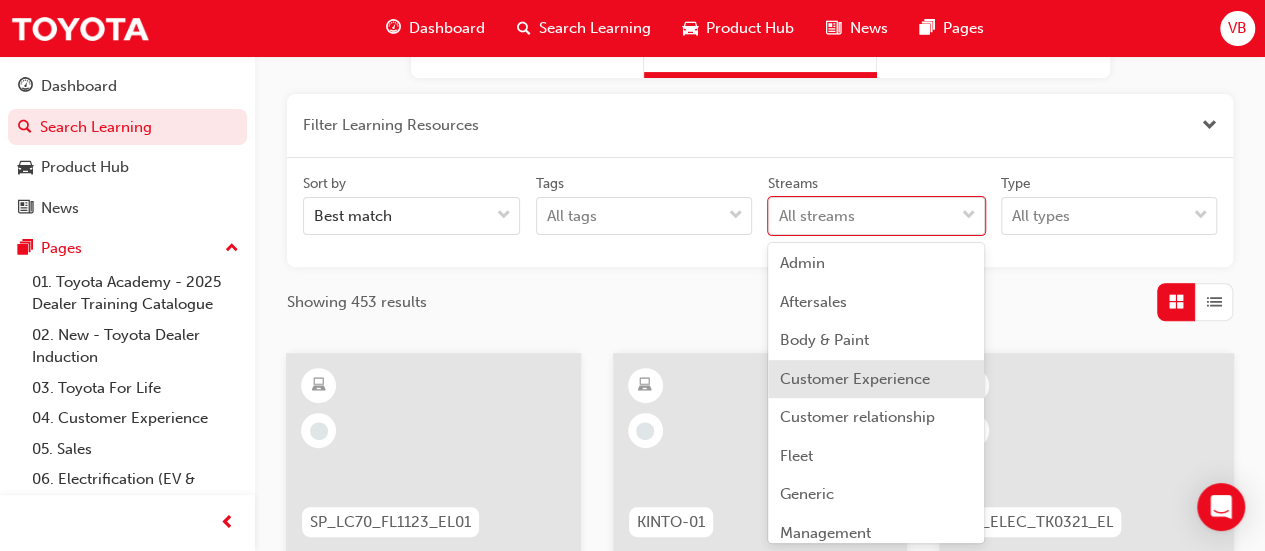 click on "Customer Experience" at bounding box center [876, 379] 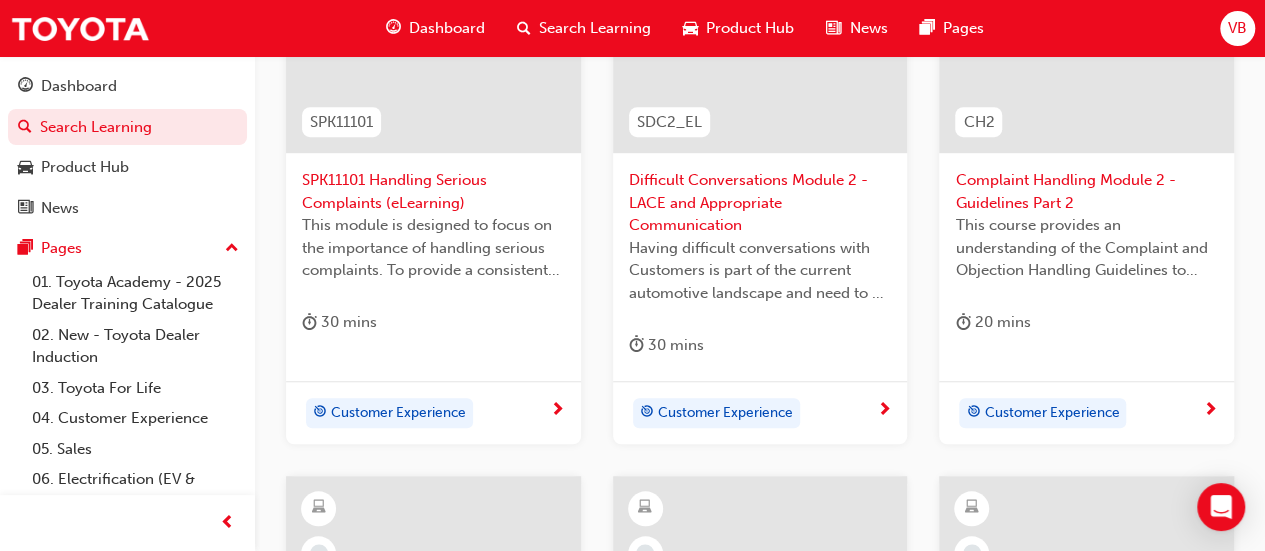 scroll, scrollTop: 119, scrollLeft: 0, axis: vertical 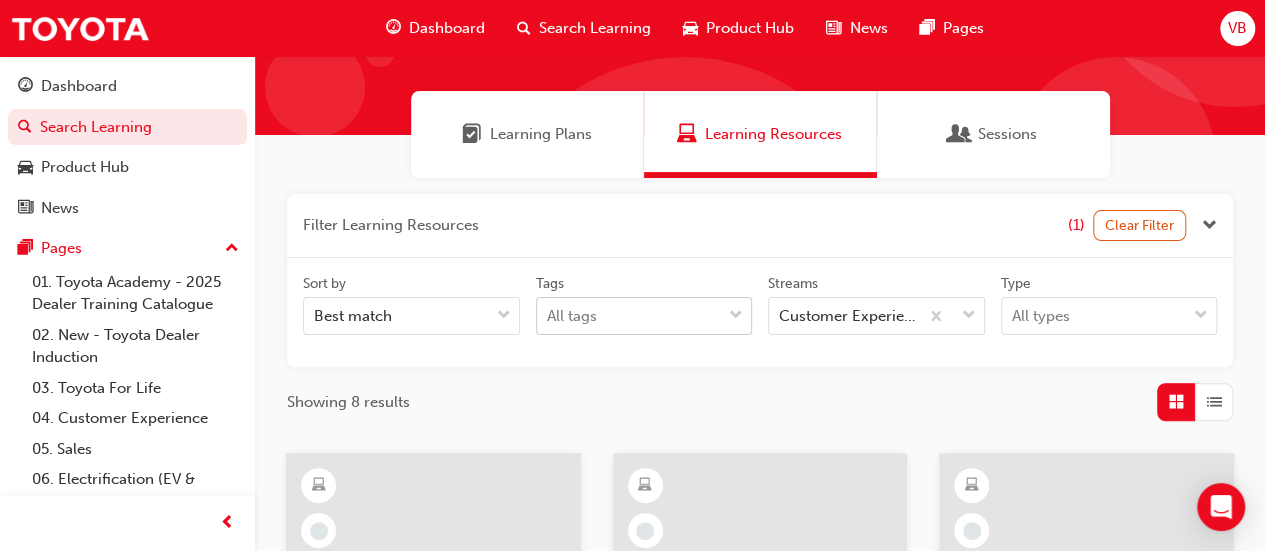 click on "Your version of Internet Explorer is outdated and not supported. Please upgrade to a  modern browser . Dashboard Search Learning Product Hub News Pages VB Dashboard Search Learning Product Hub News Pages Pages 01. Toyota Academy - 2025 Dealer Training Catalogue 02. New - Toyota Dealer Induction  03. Toyota For Life 04. Customer Experience 05. Sales 06. Electrification (EV & Hybrid) 07. Parts21 Certification 08. Service 09. Technical  10. TUNE Rev-Up Training All Pages Learning Plans Learning Resources Sessions Filter Learning Resources (1) Clear Filter Sort by Best match Tags All tags Streams Customer Experience Type All types Showing 8 results SPK11101 SPK11101 Handling Serious Complaints (eLearning) This module is designed to focus on the importance of handling serious complaints. To provide a consistent guest experience through swift, sure and fair handling of guest enquiries and complaints.    30 mins Customer Experience SDC2_EL Difficult Conversations Module 2 - LACE and Appropriate Communication   CH2" at bounding box center [632, 156] 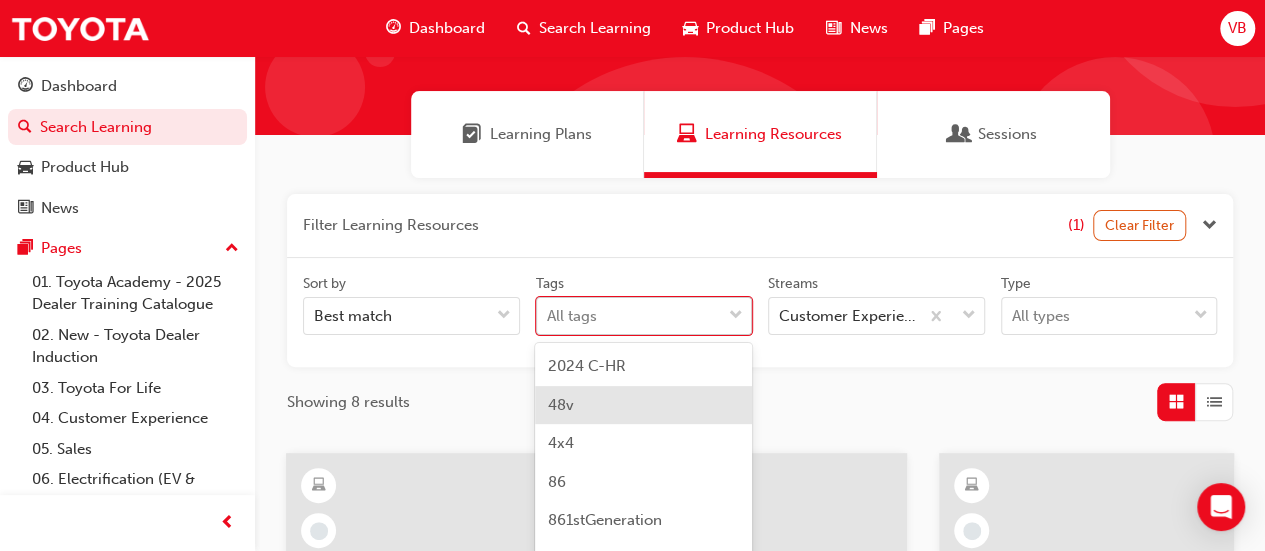 scroll, scrollTop: 219, scrollLeft: 0, axis: vertical 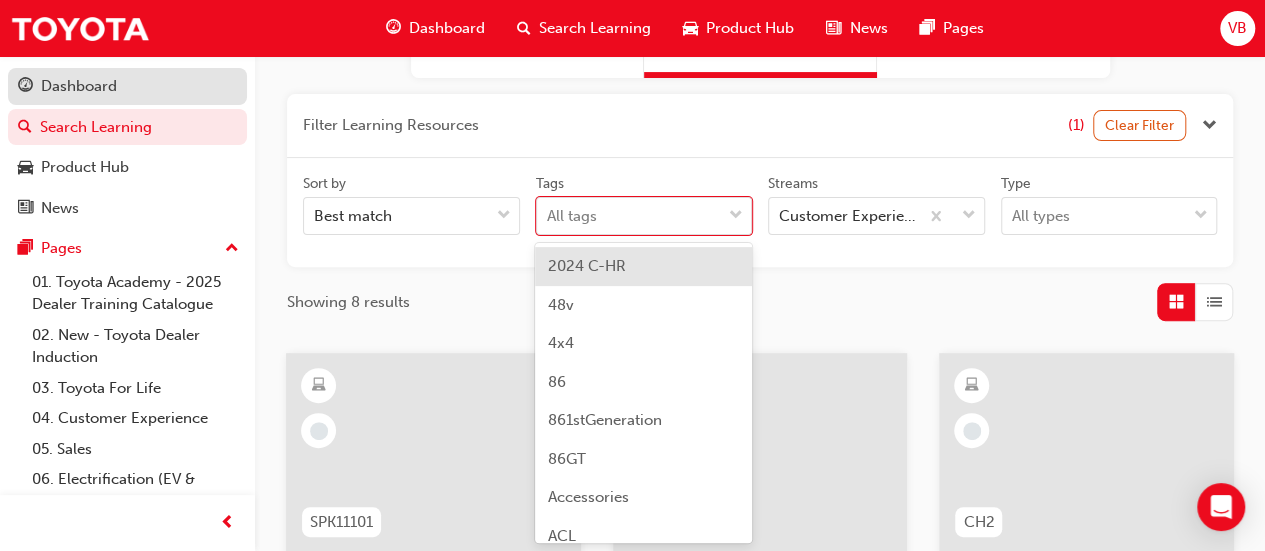 click on "Dashboard" at bounding box center (79, 86) 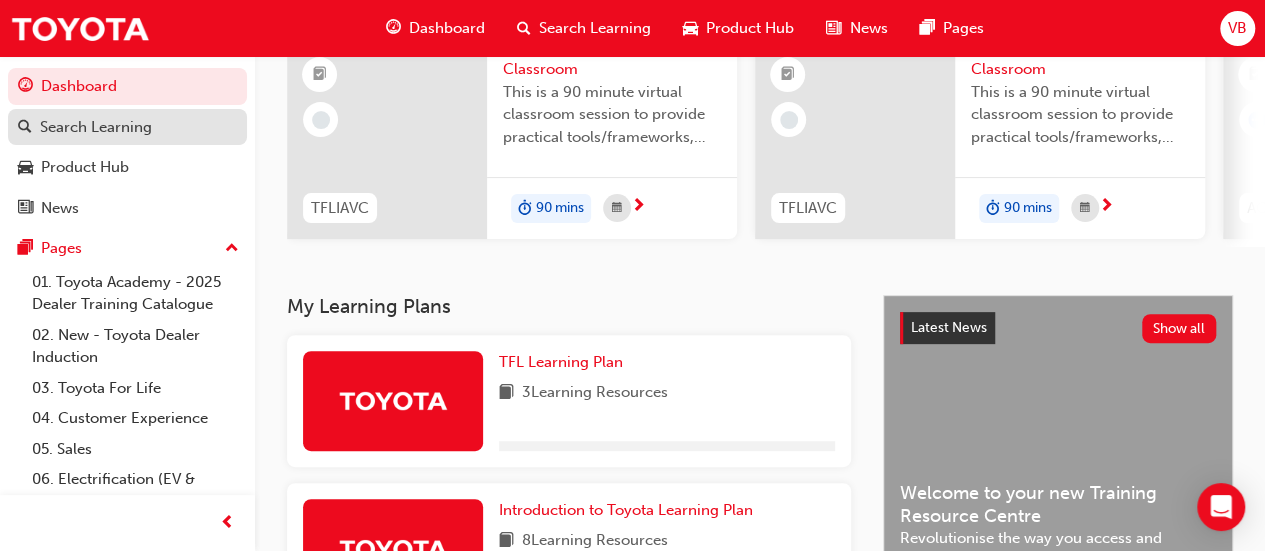 scroll, scrollTop: 219, scrollLeft: 0, axis: vertical 